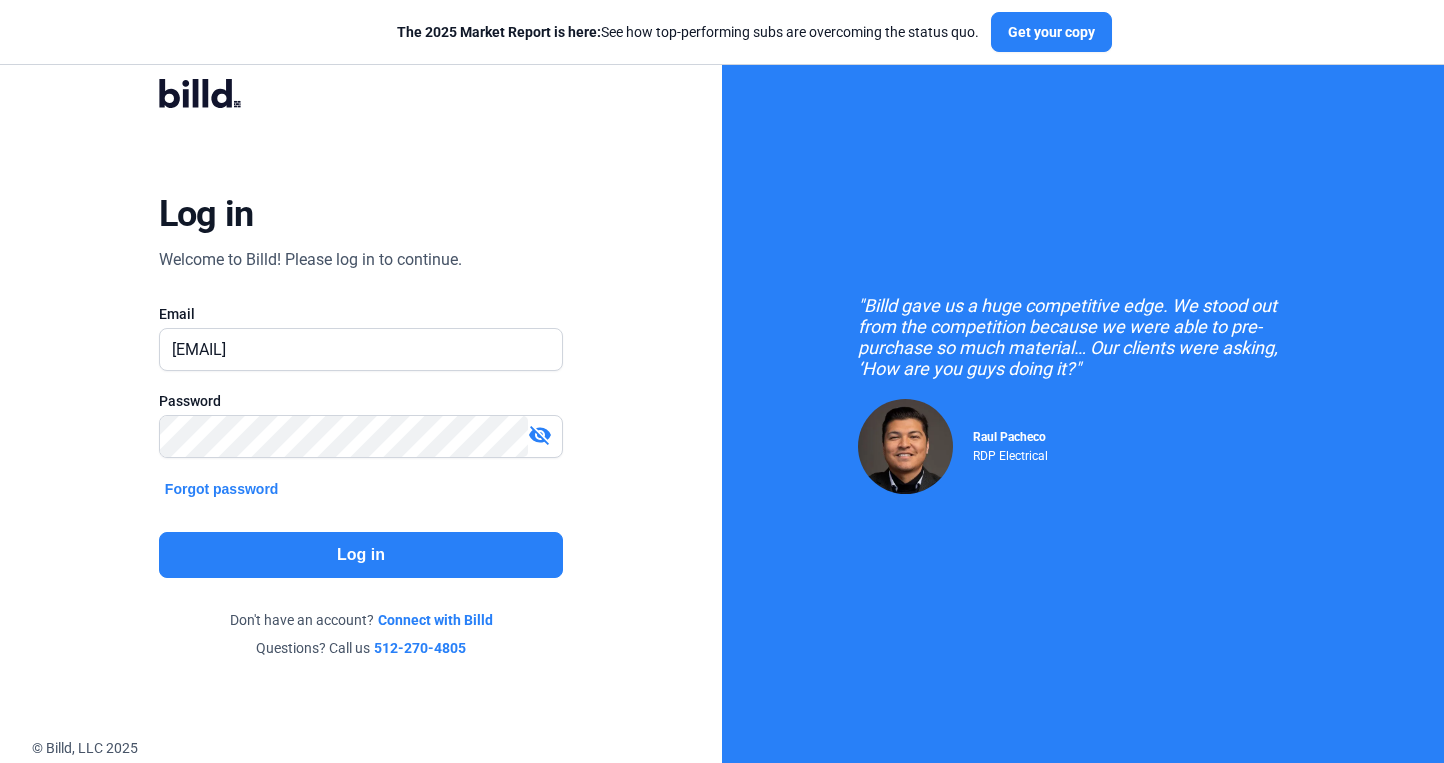 scroll, scrollTop: 0, scrollLeft: 0, axis: both 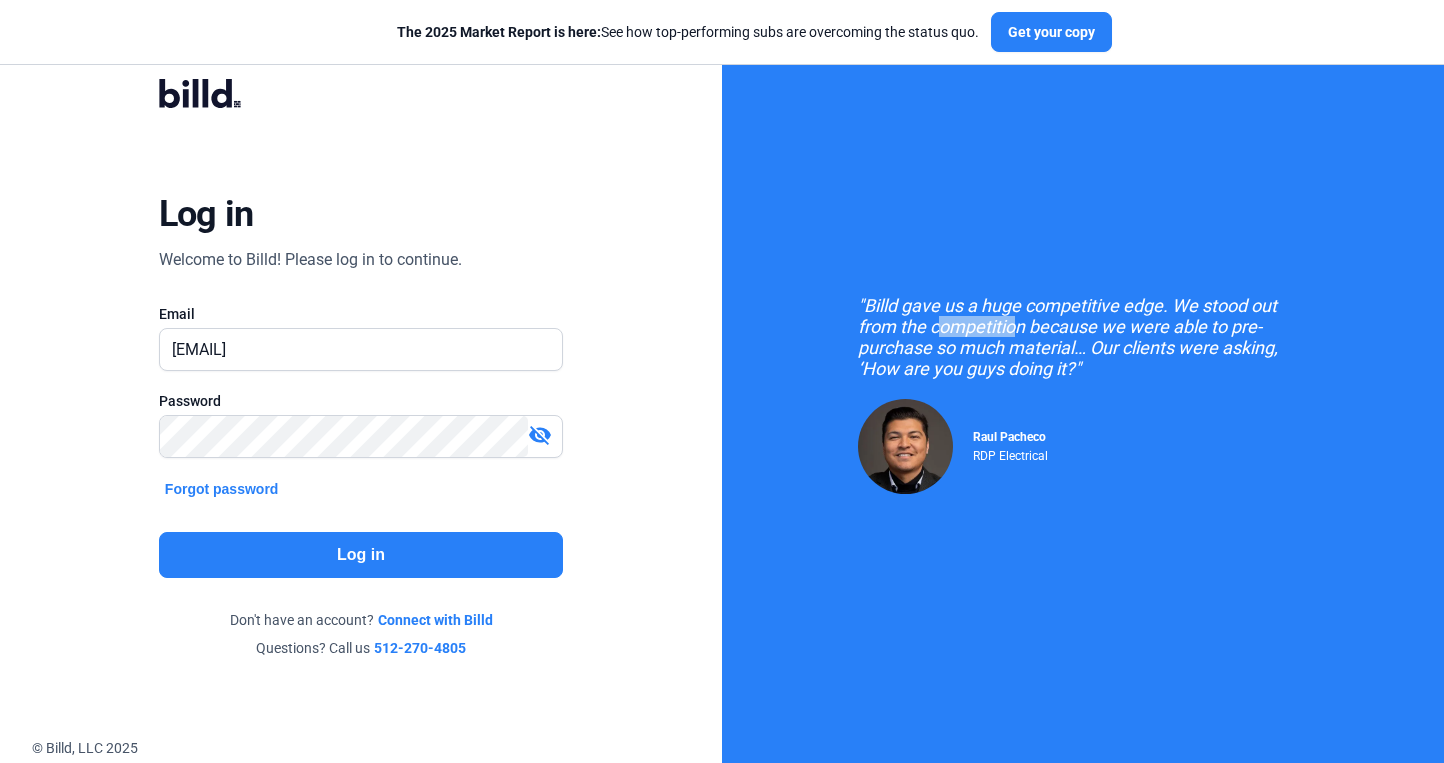 click on "Log in" 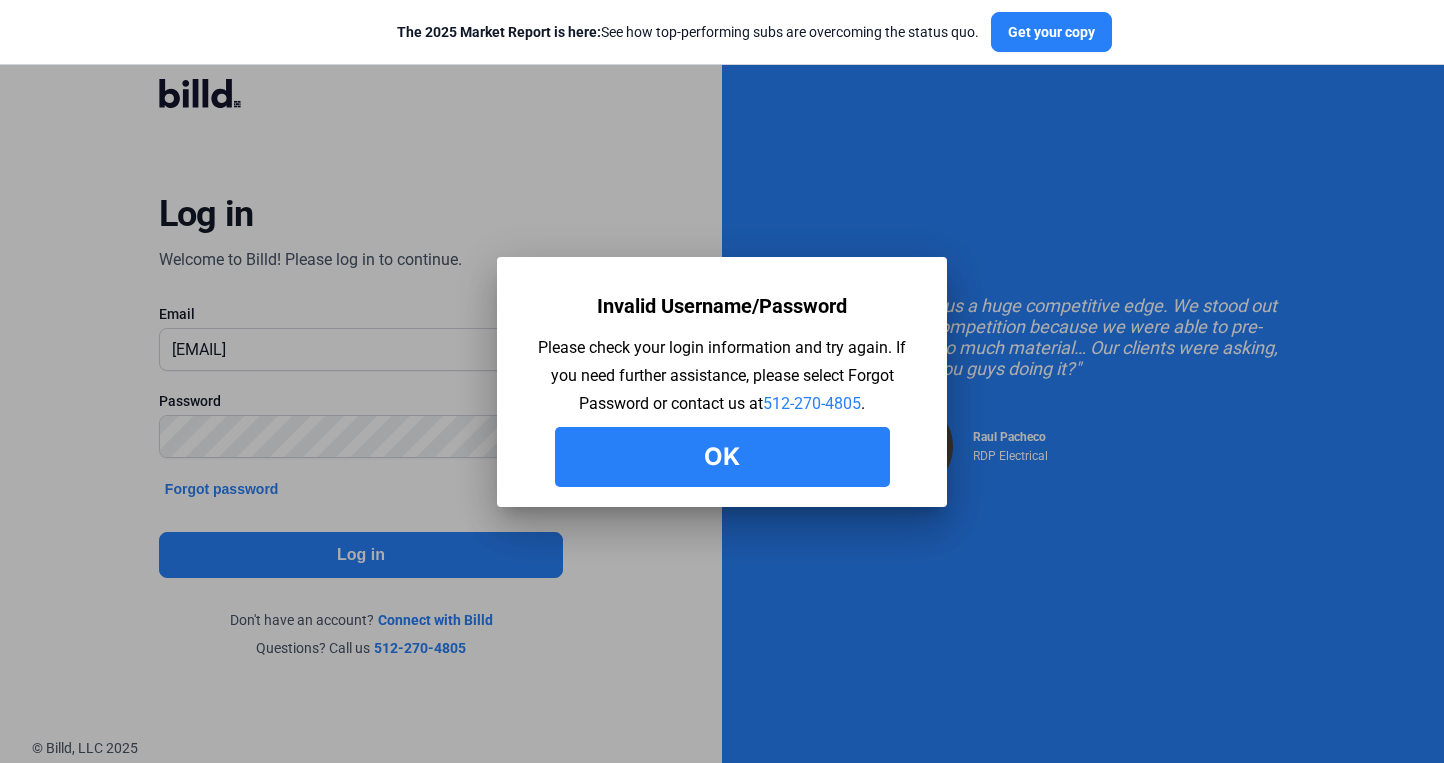 click on "Ok" at bounding box center [722, 457] 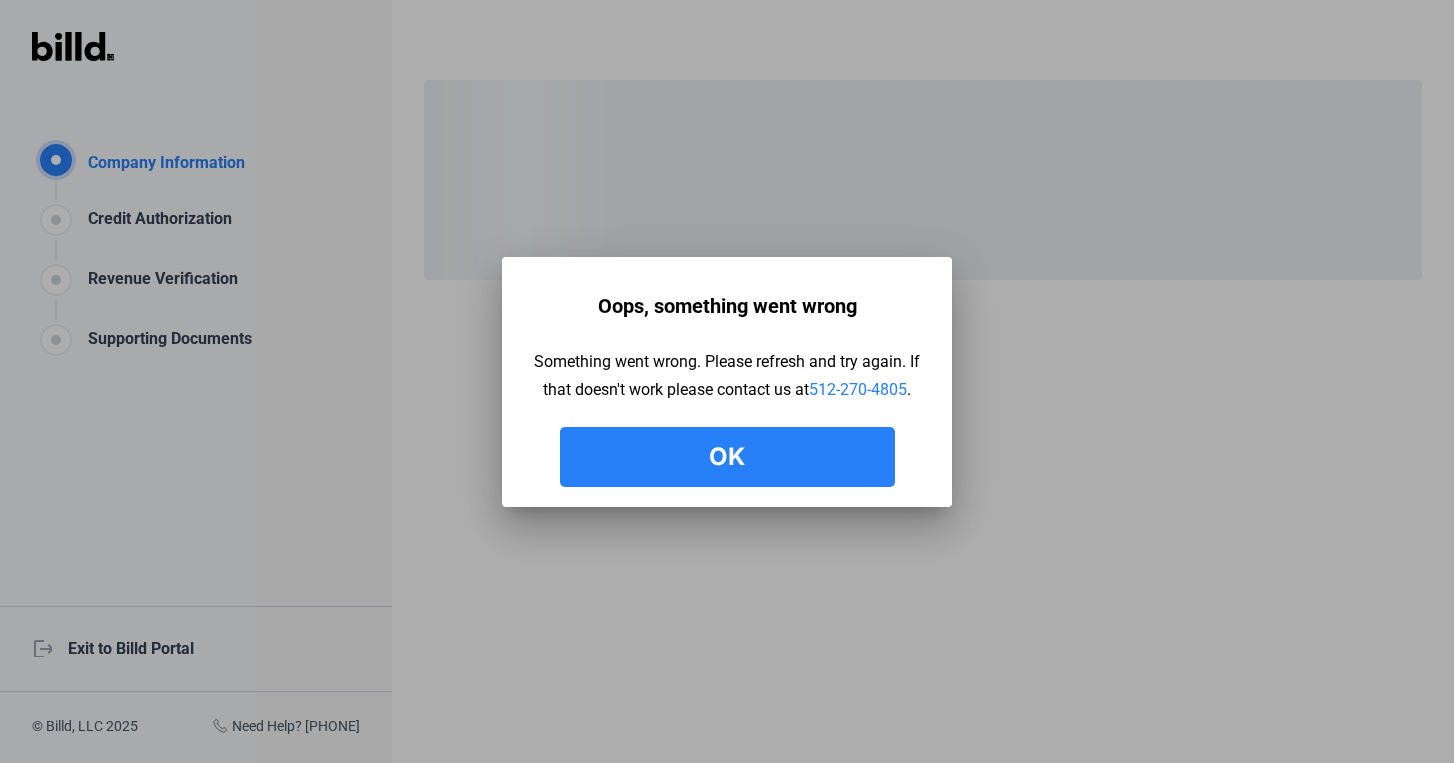 click on "Ok" at bounding box center (727, 457) 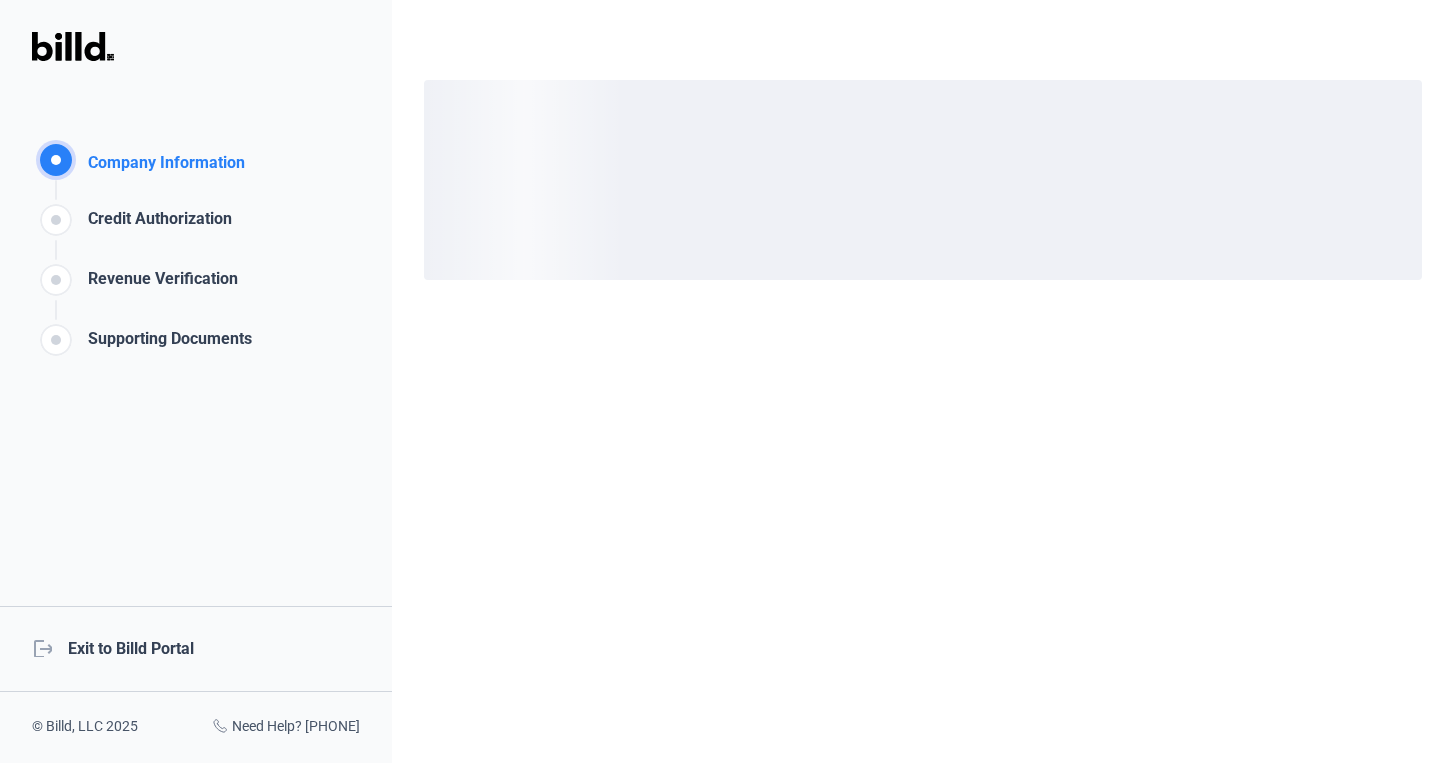 click on "logout  Exit to Billd Portal" 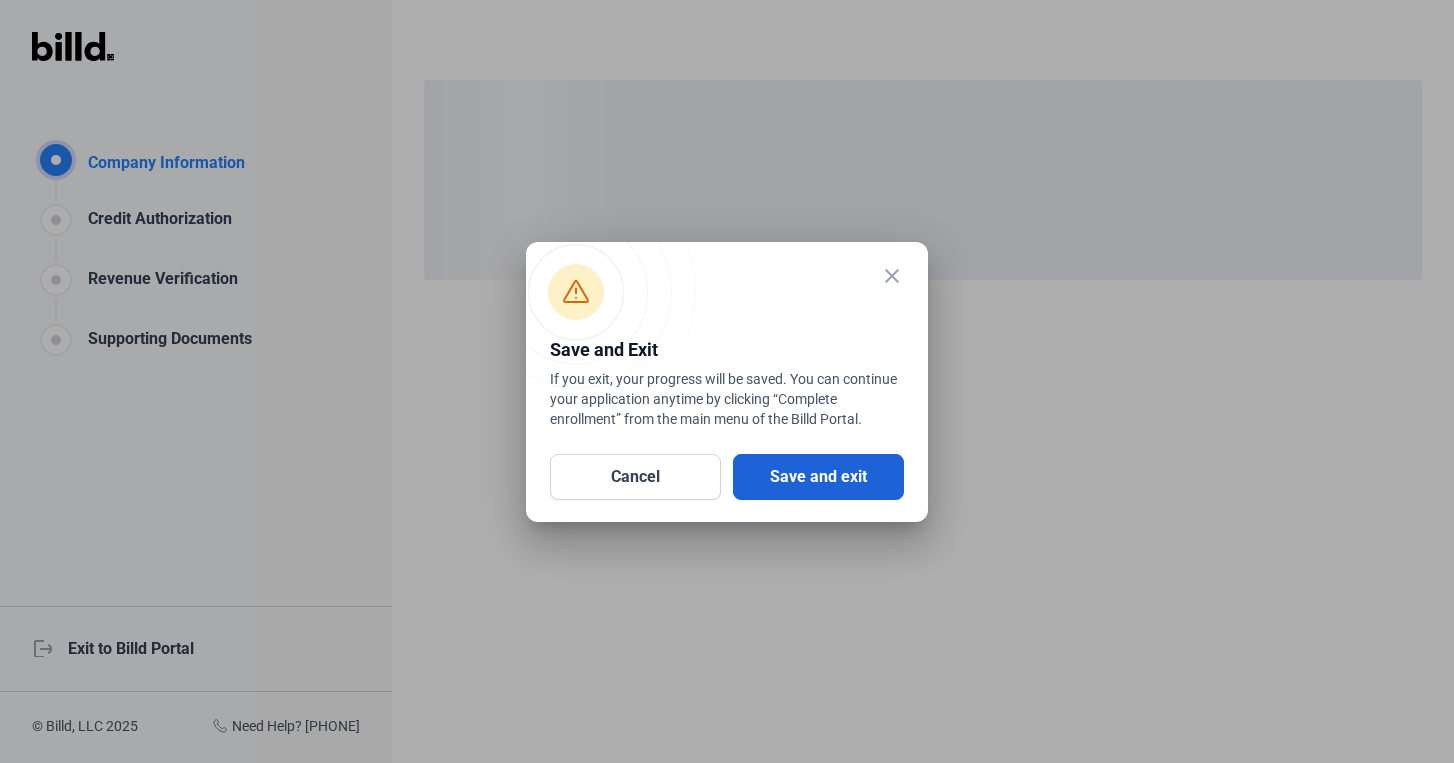click on "Save and exit" at bounding box center [818, 477] 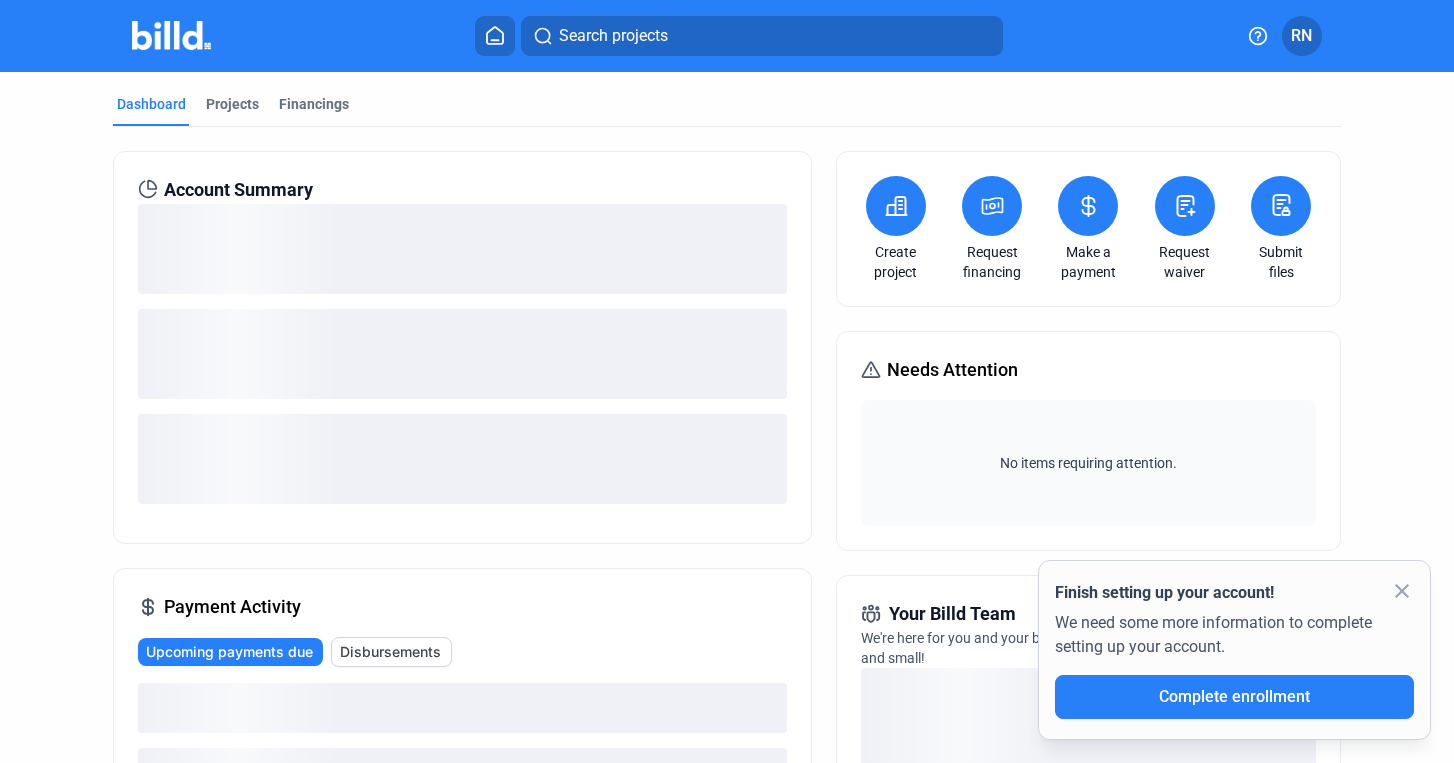 click on "close" 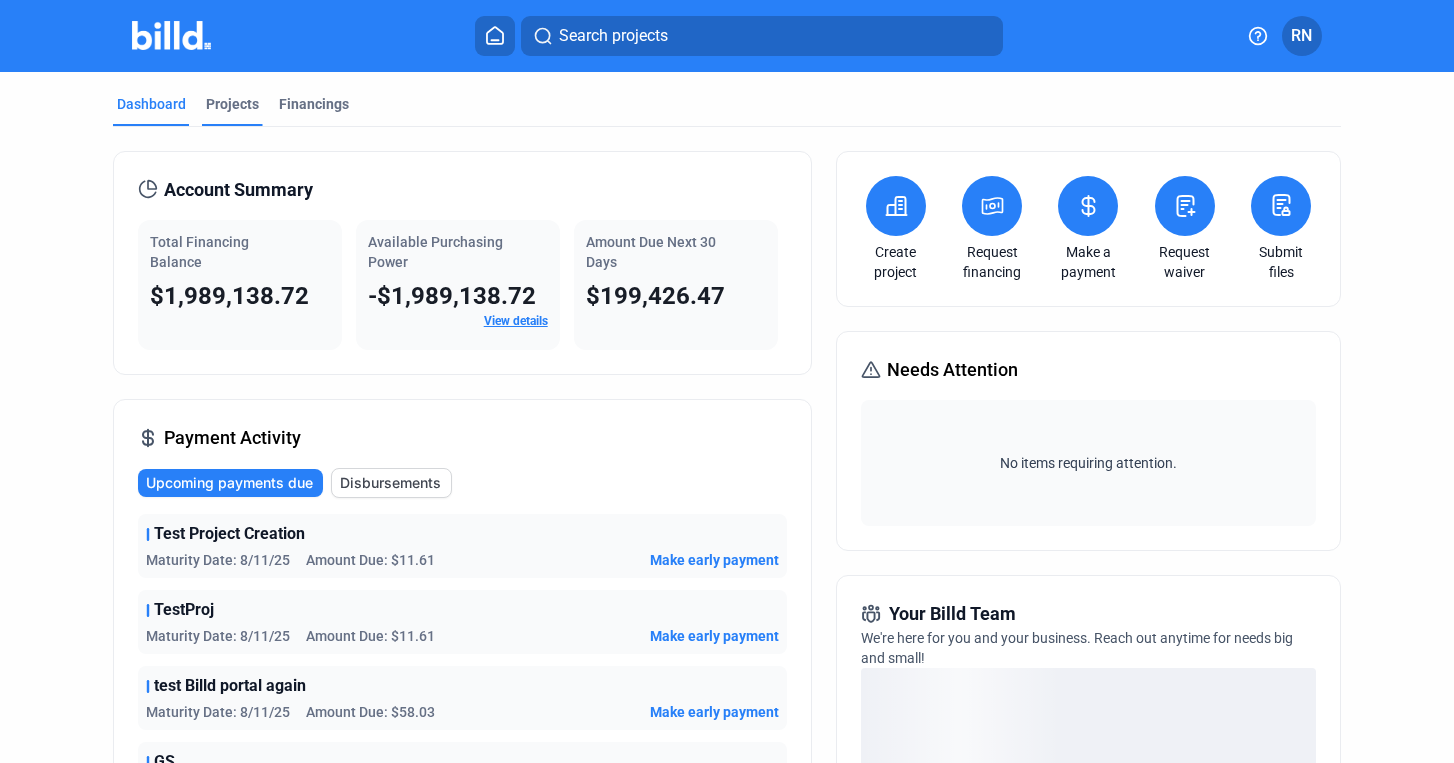 click on "Projects" at bounding box center (232, 104) 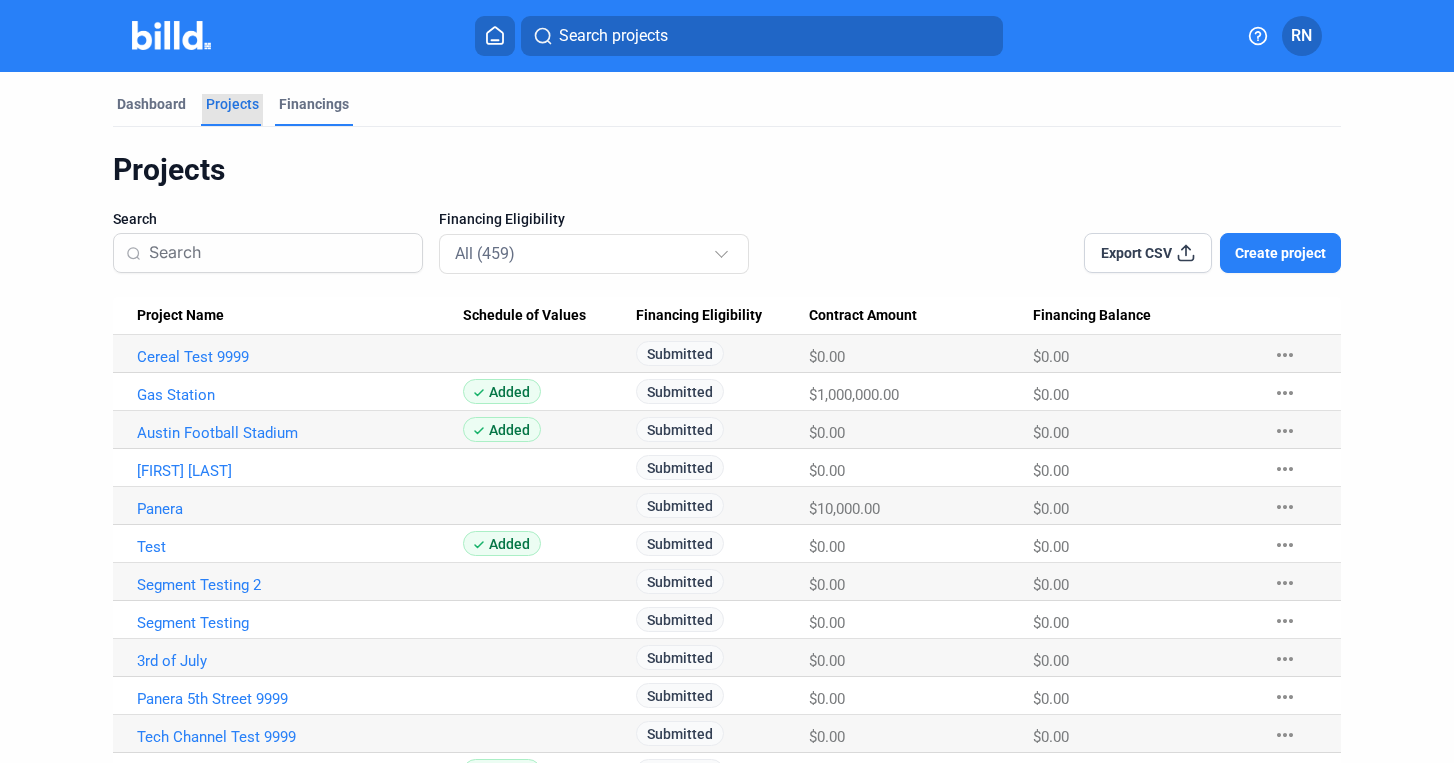 click on "Financings" at bounding box center (314, 104) 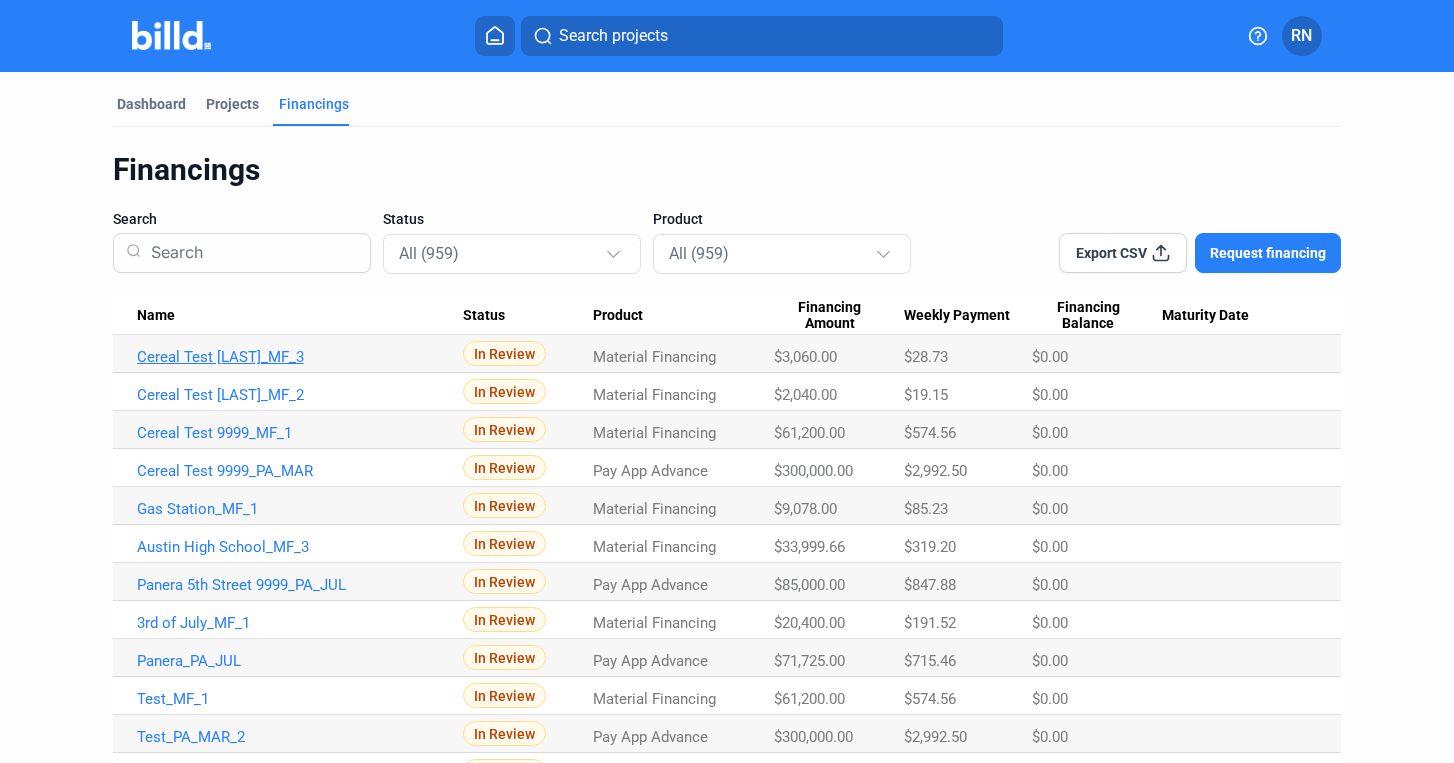 click on "Cereal Test [LAST]_MF_3" at bounding box center (300, 357) 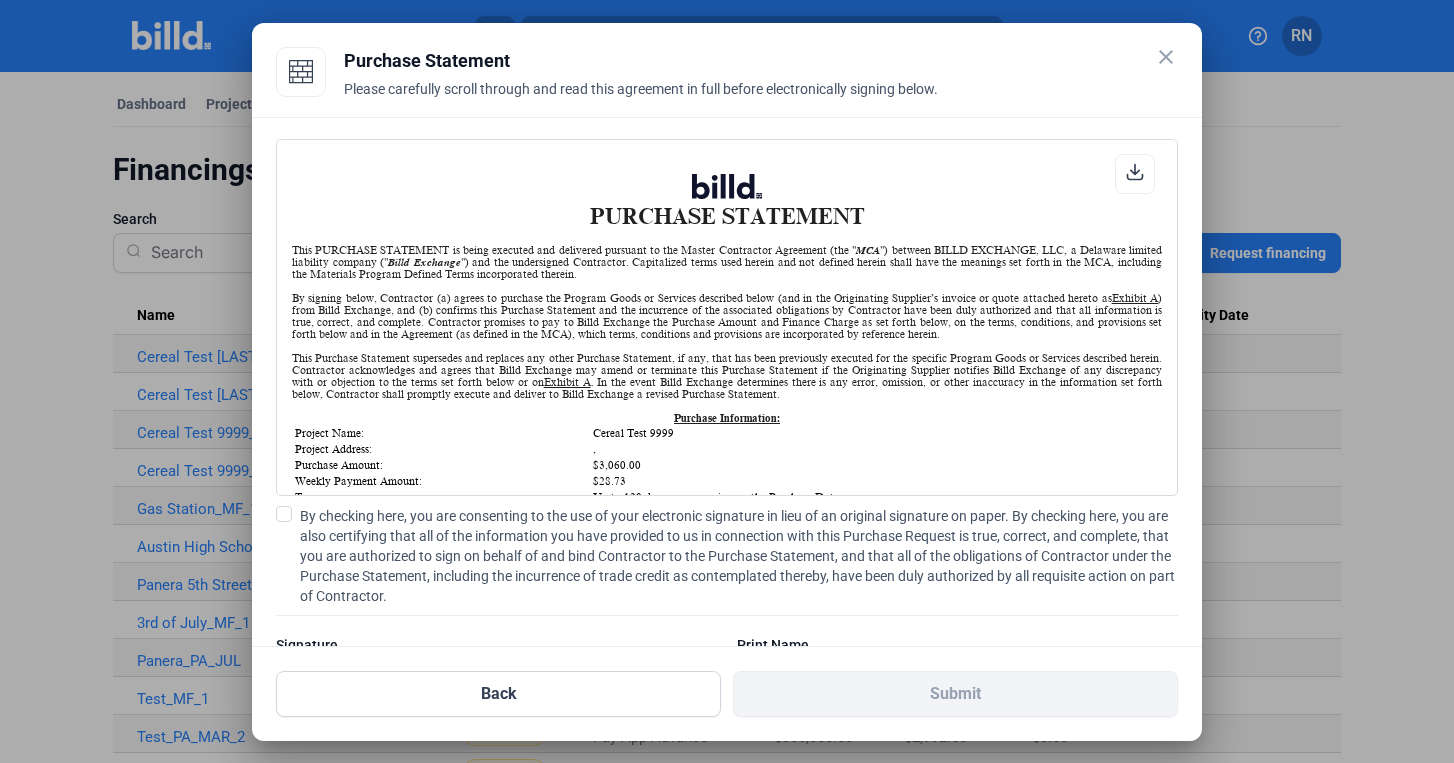 click on "Please carefully scroll through and read this agreement in full before electronically signing below." at bounding box center (761, 101) 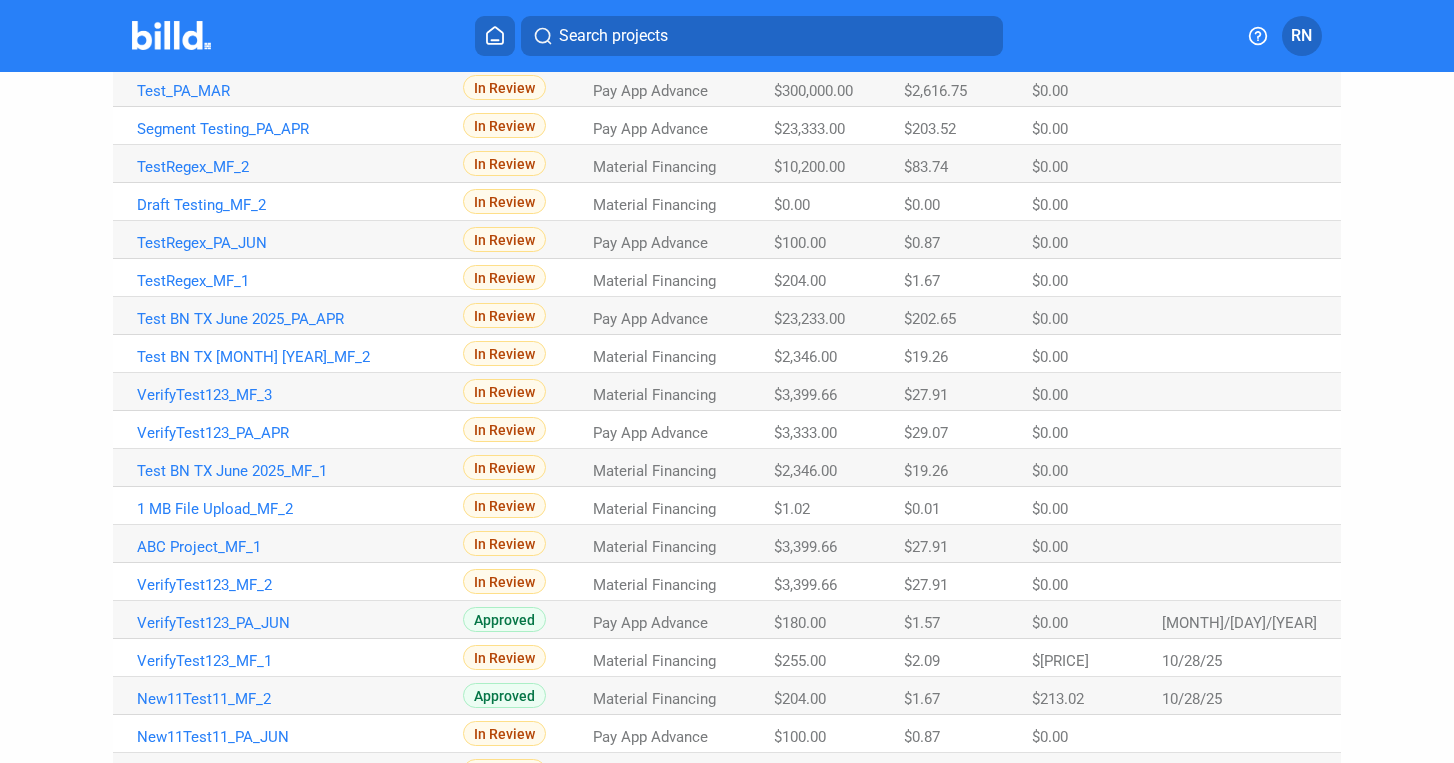 scroll, scrollTop: 981, scrollLeft: 0, axis: vertical 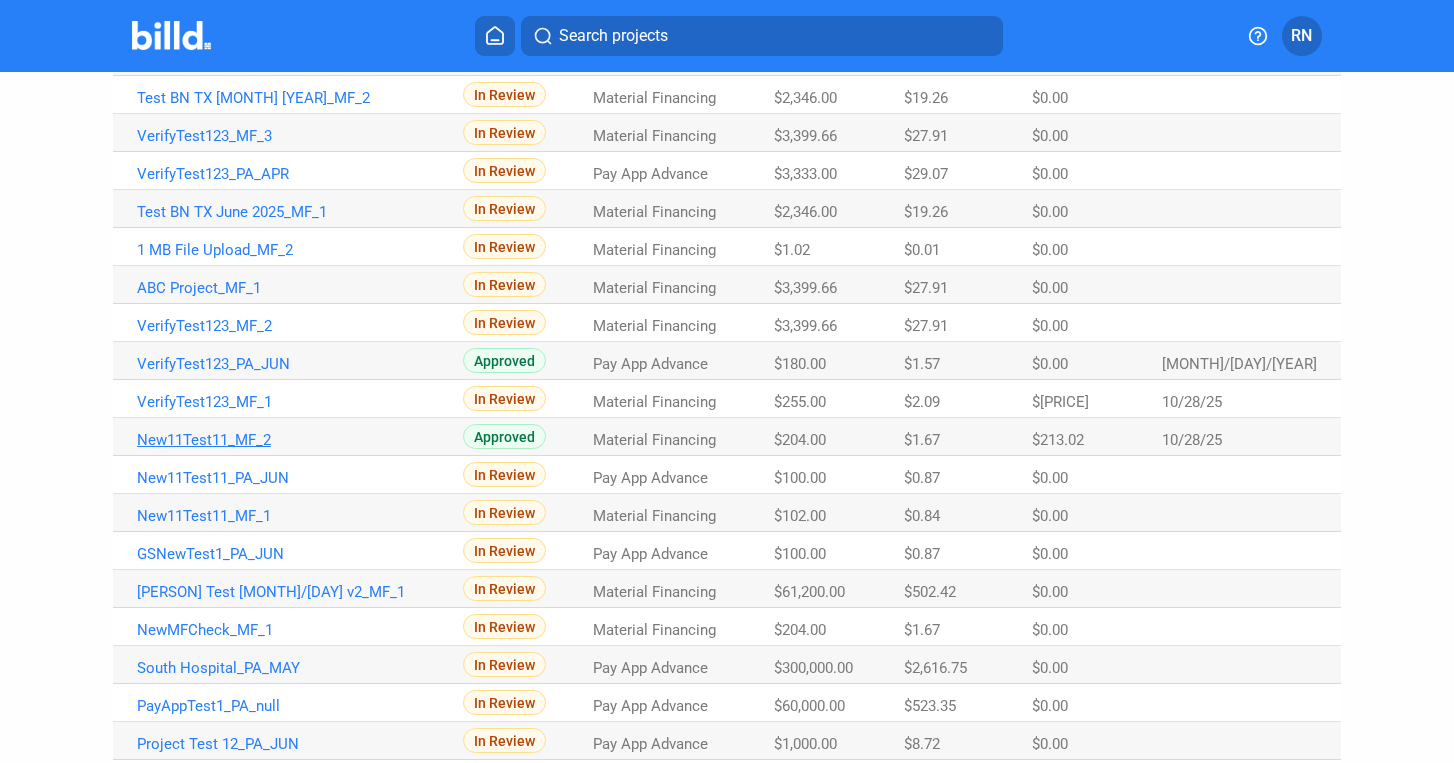 click on "New11Test11_MF_2" at bounding box center (300, -624) 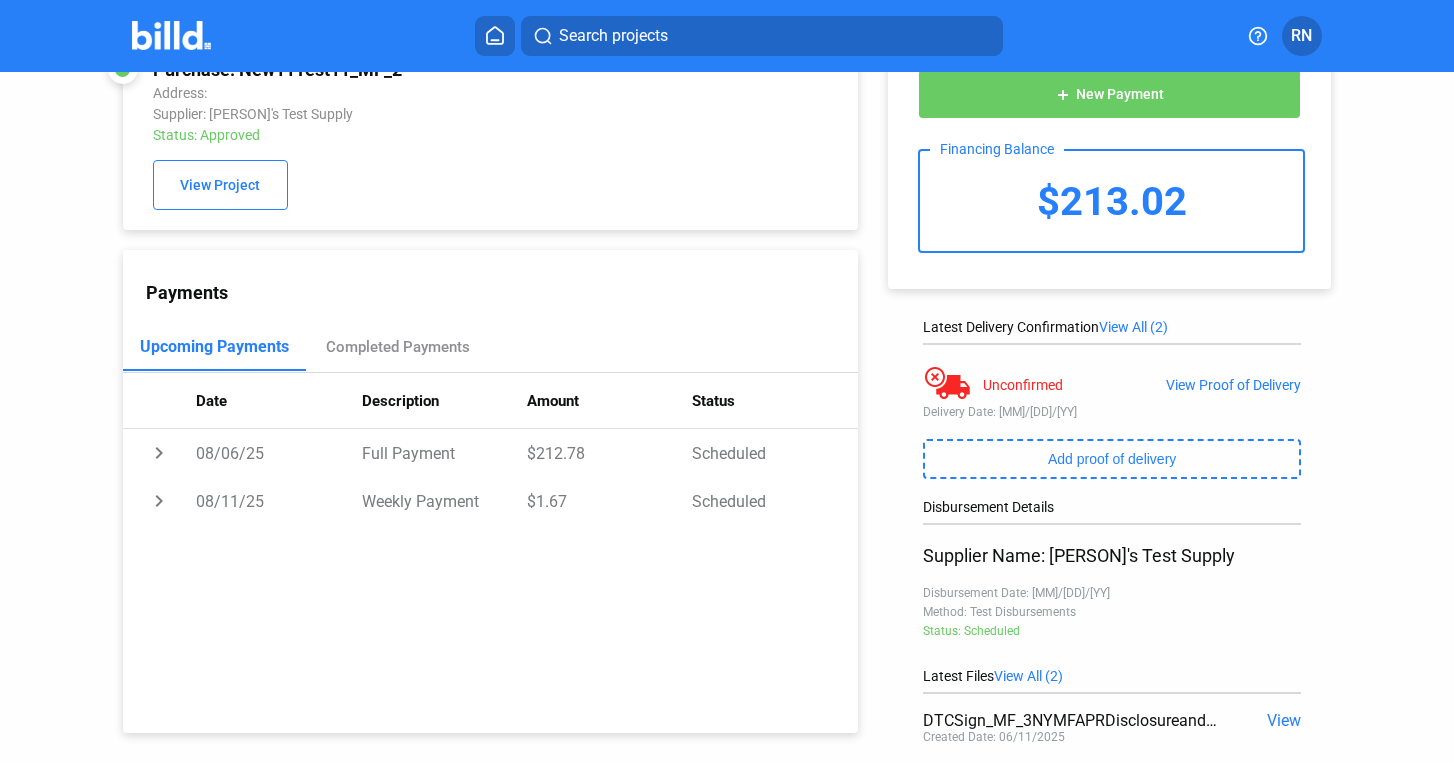 scroll, scrollTop: 0, scrollLeft: 0, axis: both 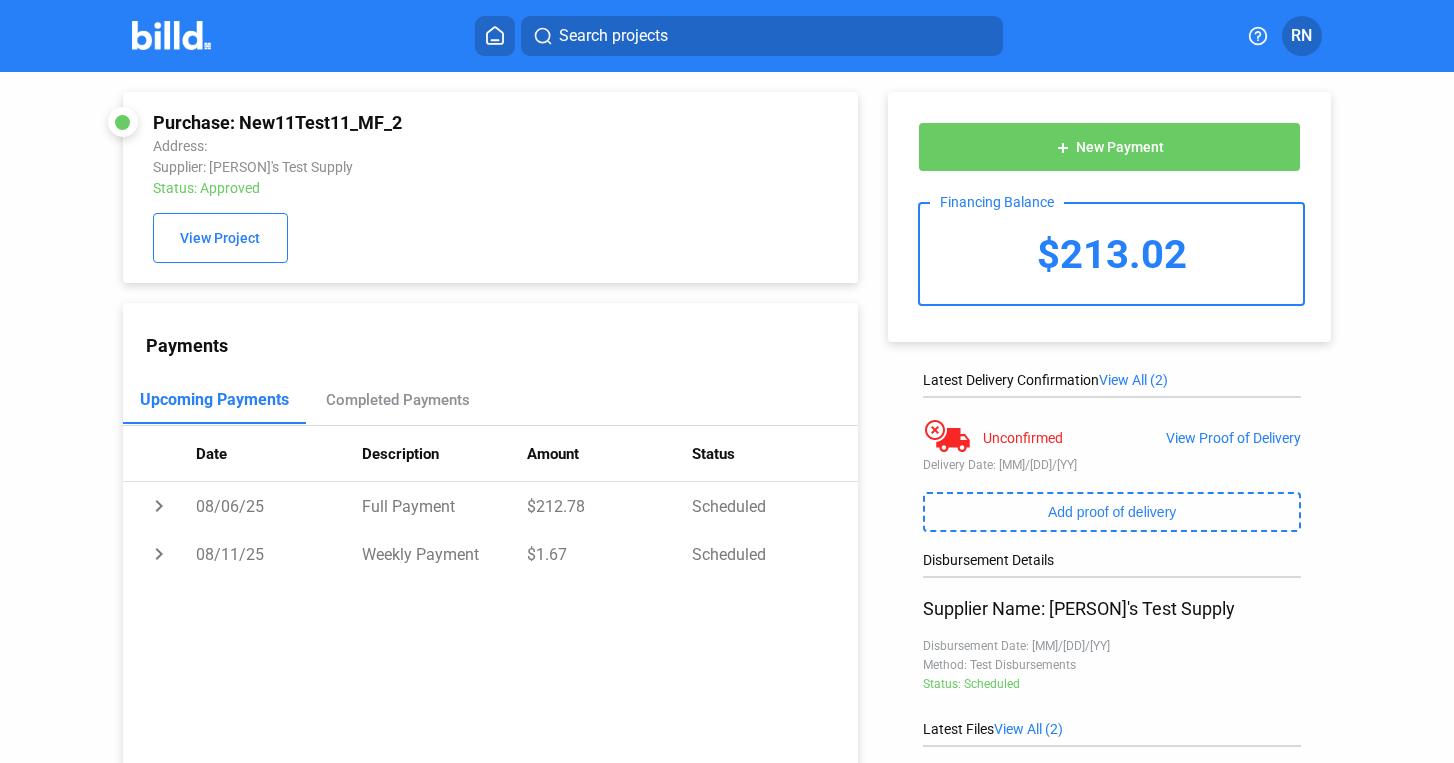 type 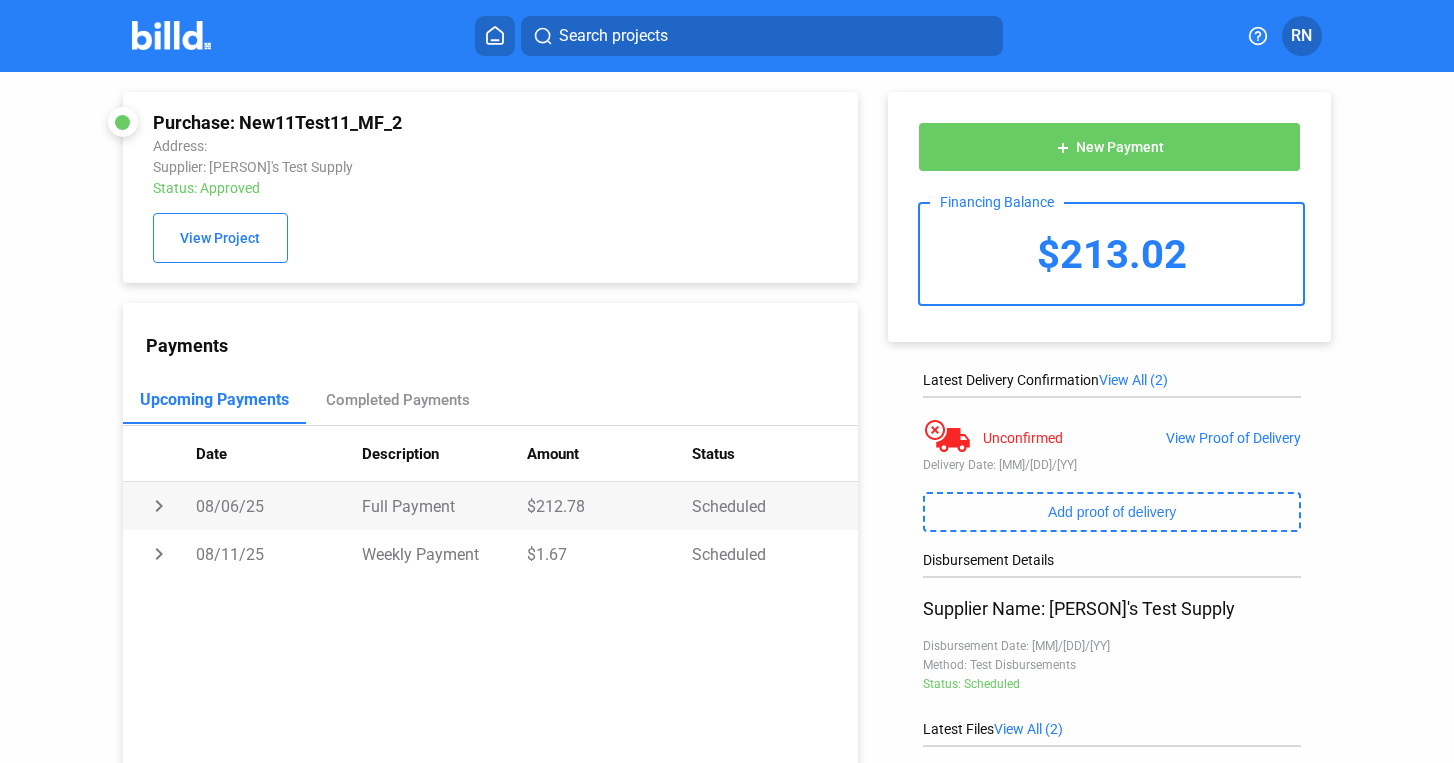 type 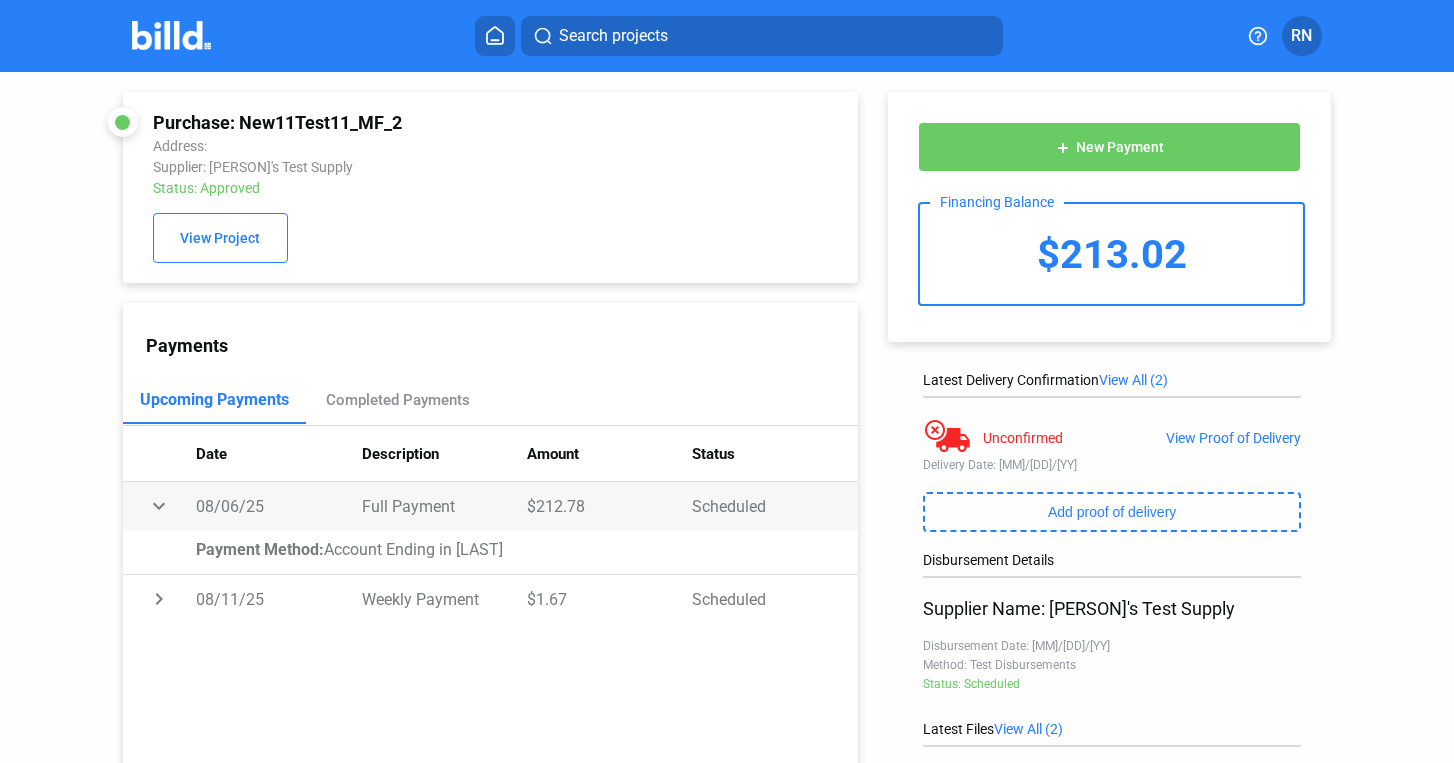 click on "expand_more" at bounding box center (160, 506) 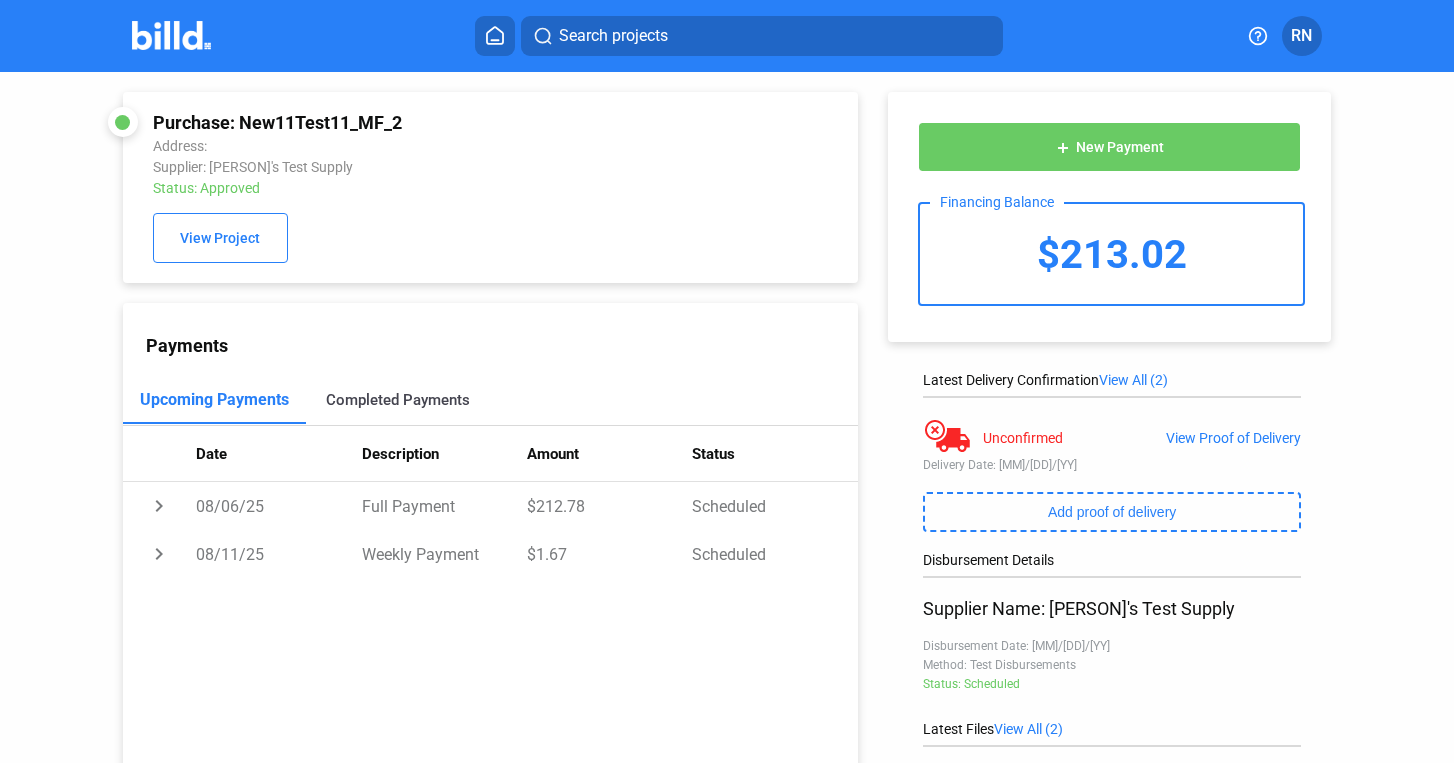 click on "Completed Payments" at bounding box center [398, 400] 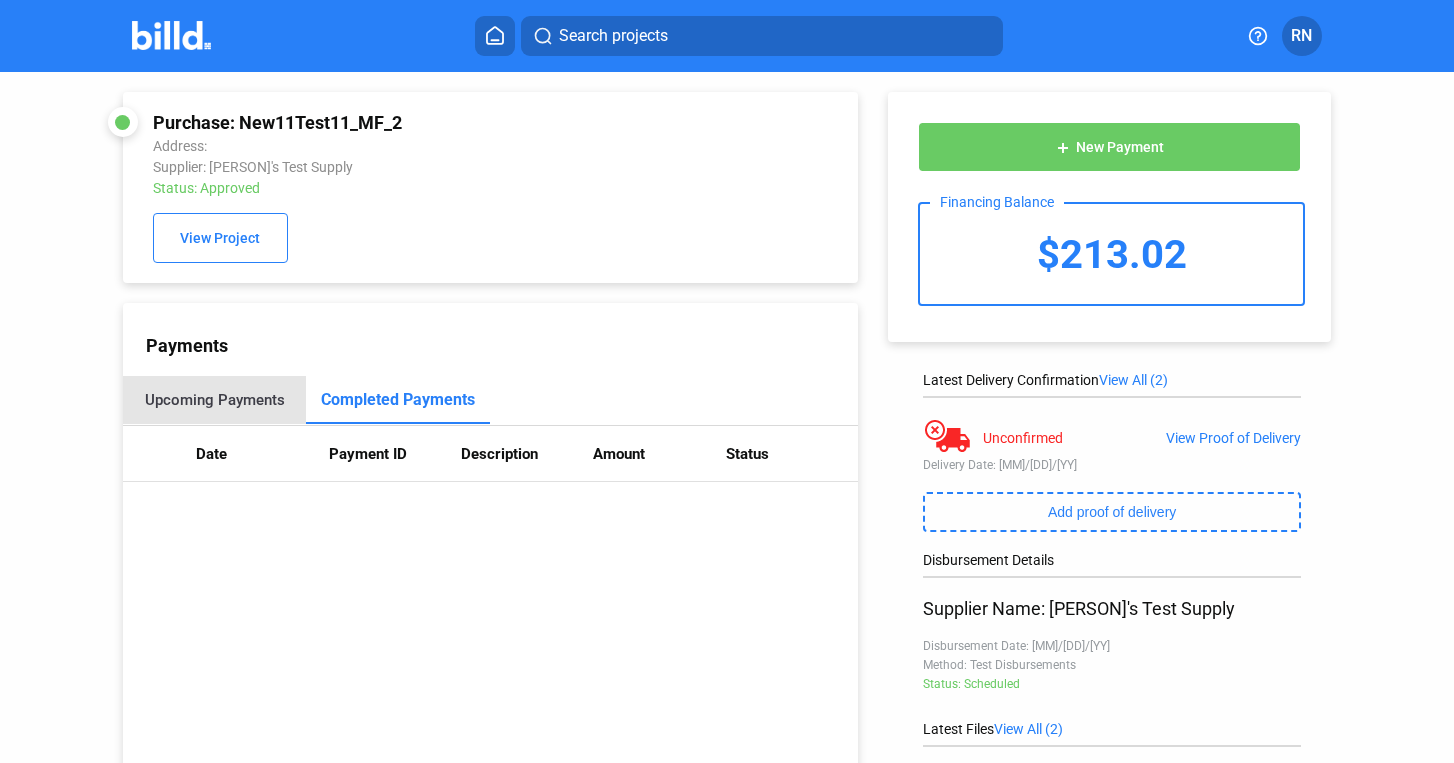 click on "Upcoming Payments" at bounding box center (215, 400) 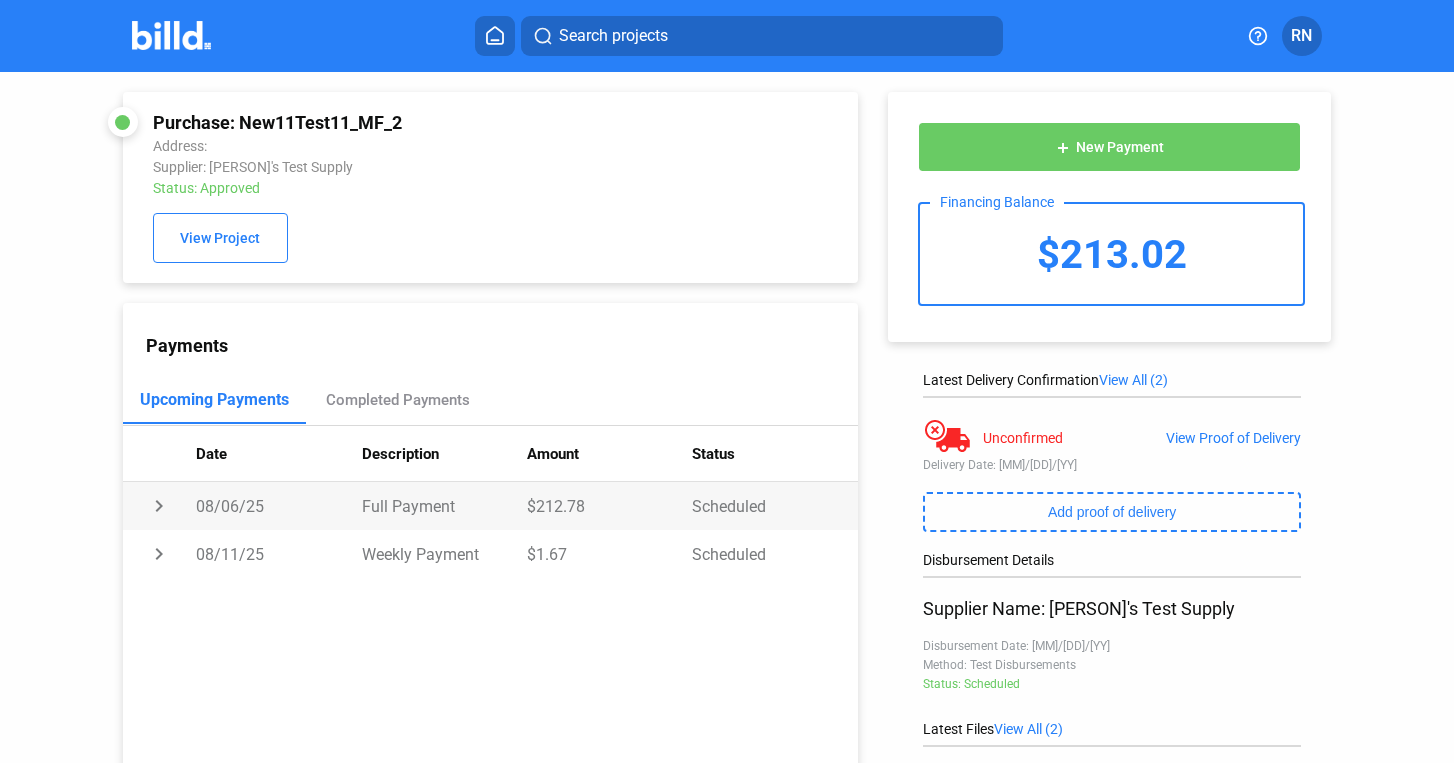 click on "chevron_right" at bounding box center [160, 506] 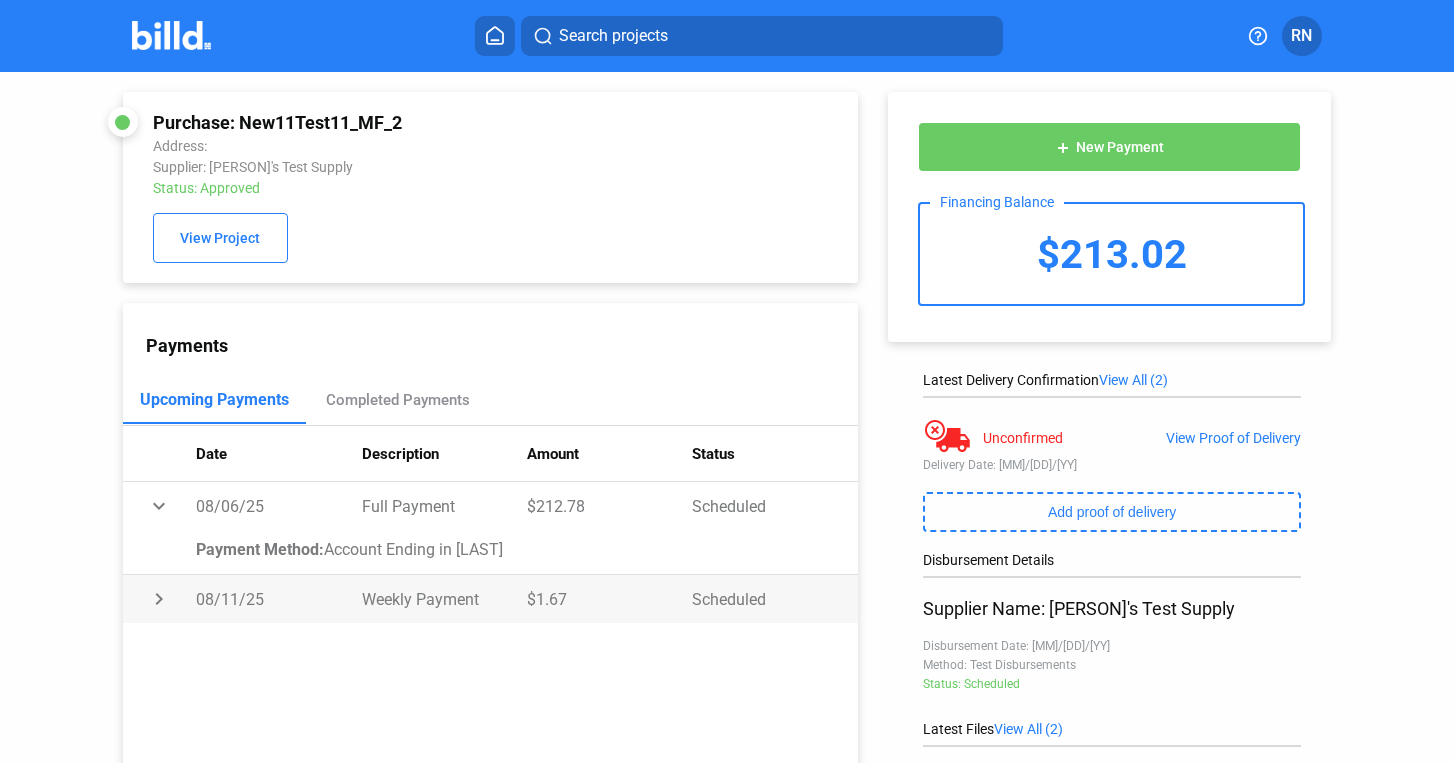 click on "chevron_right" at bounding box center (160, 506) 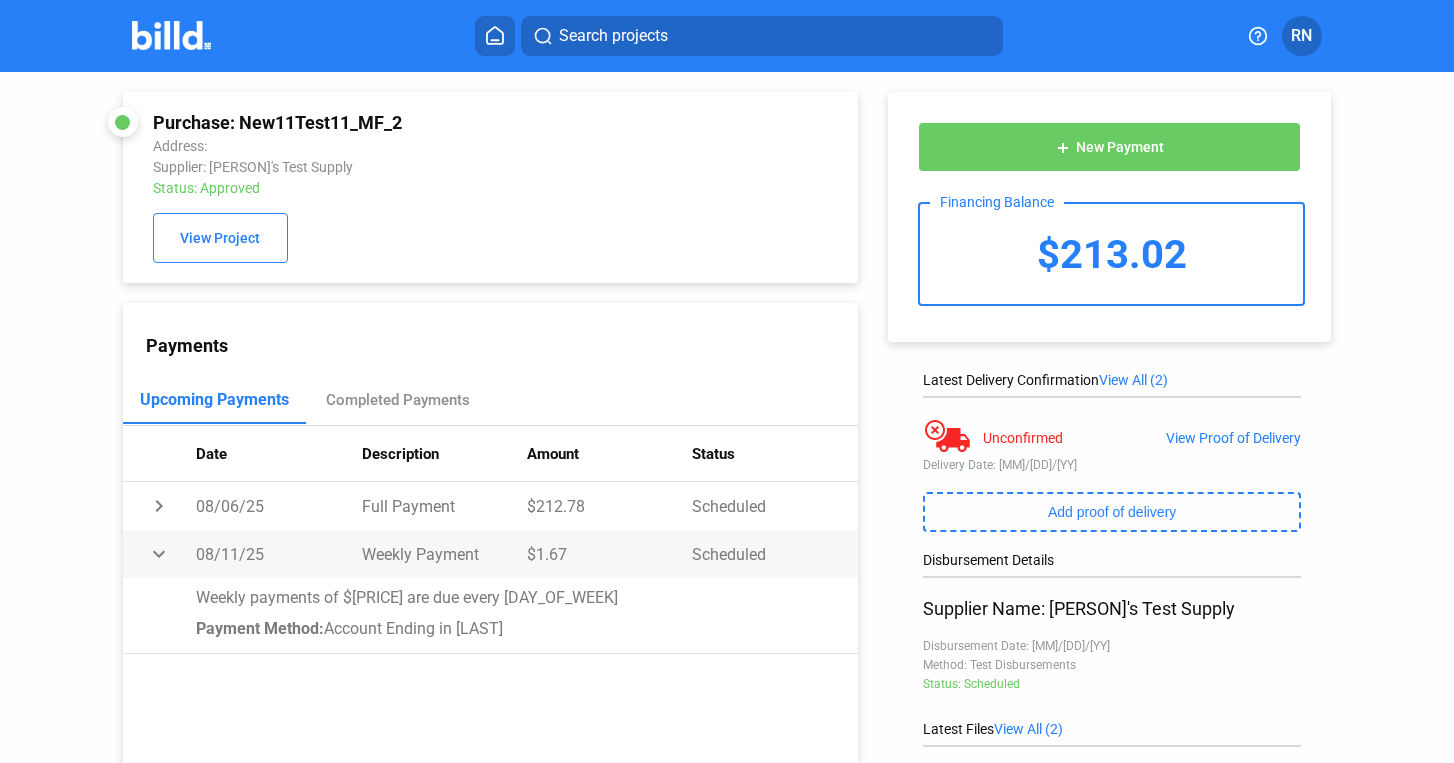 click on "expand_more" at bounding box center (160, 506) 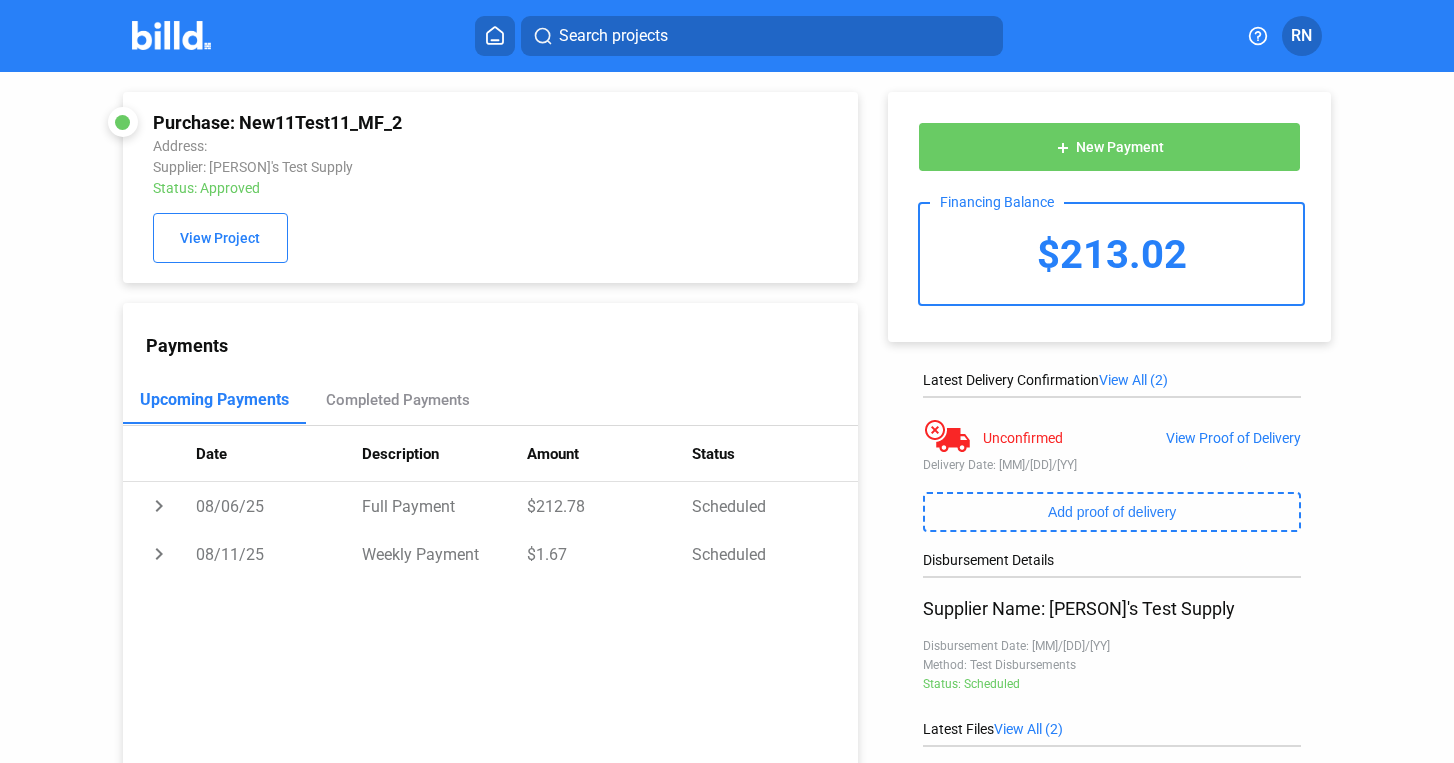 type 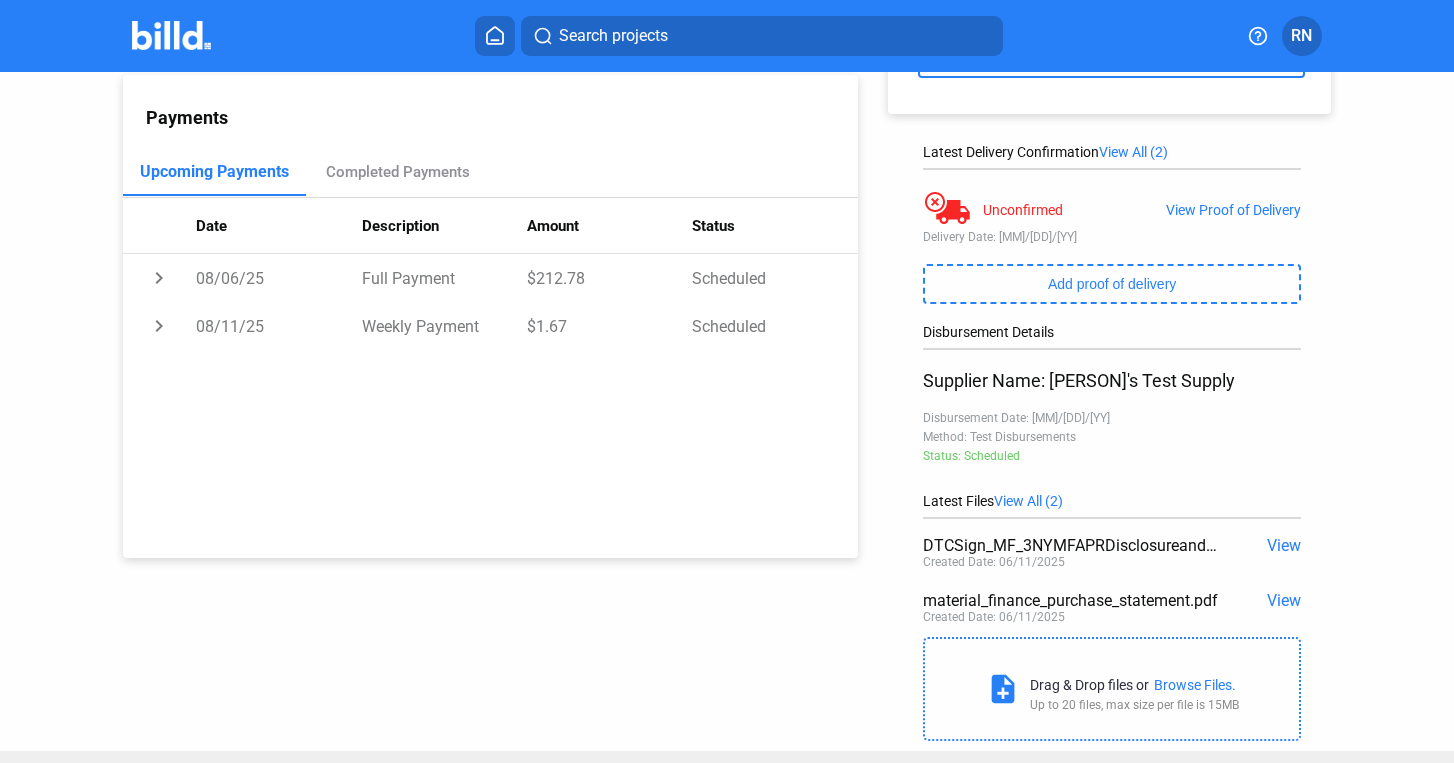 scroll, scrollTop: 267, scrollLeft: 0, axis: vertical 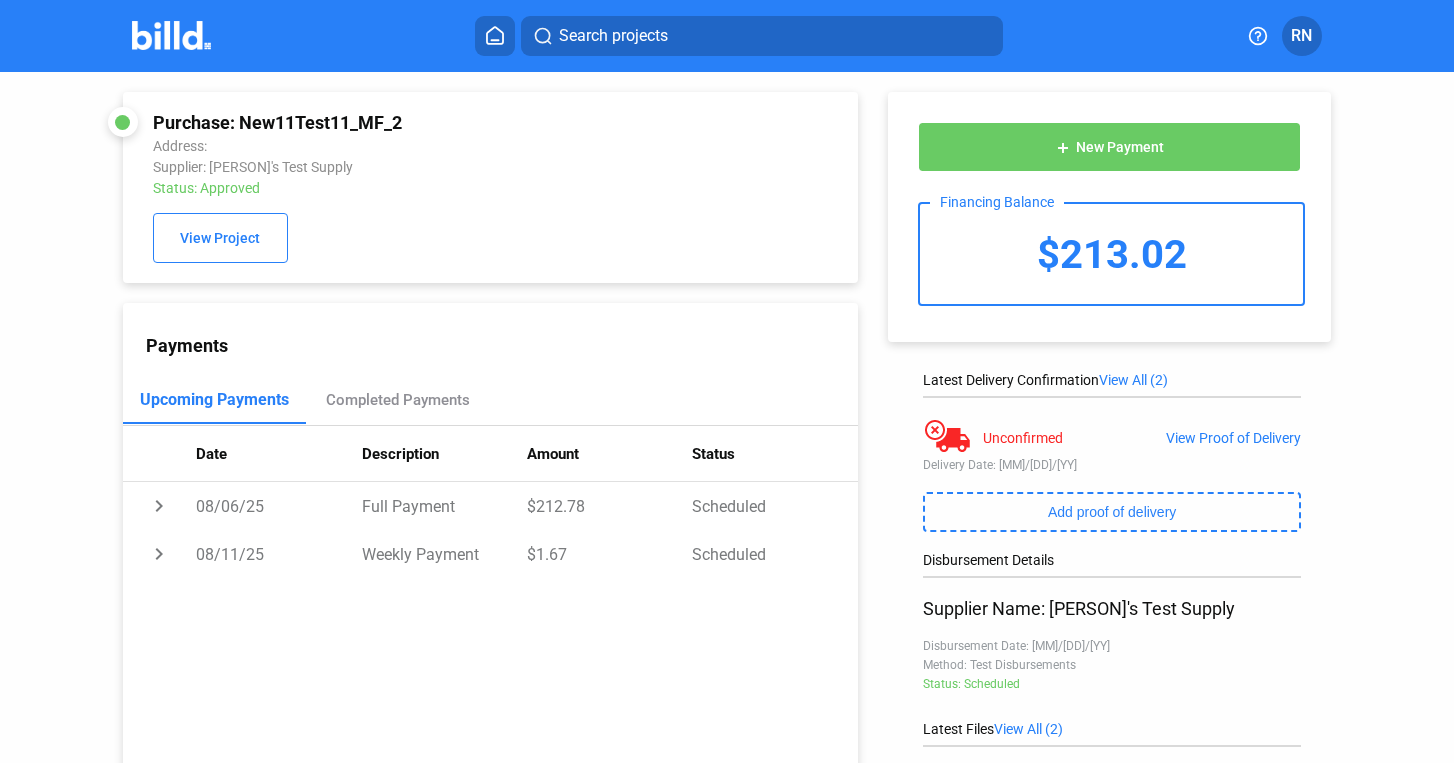 type 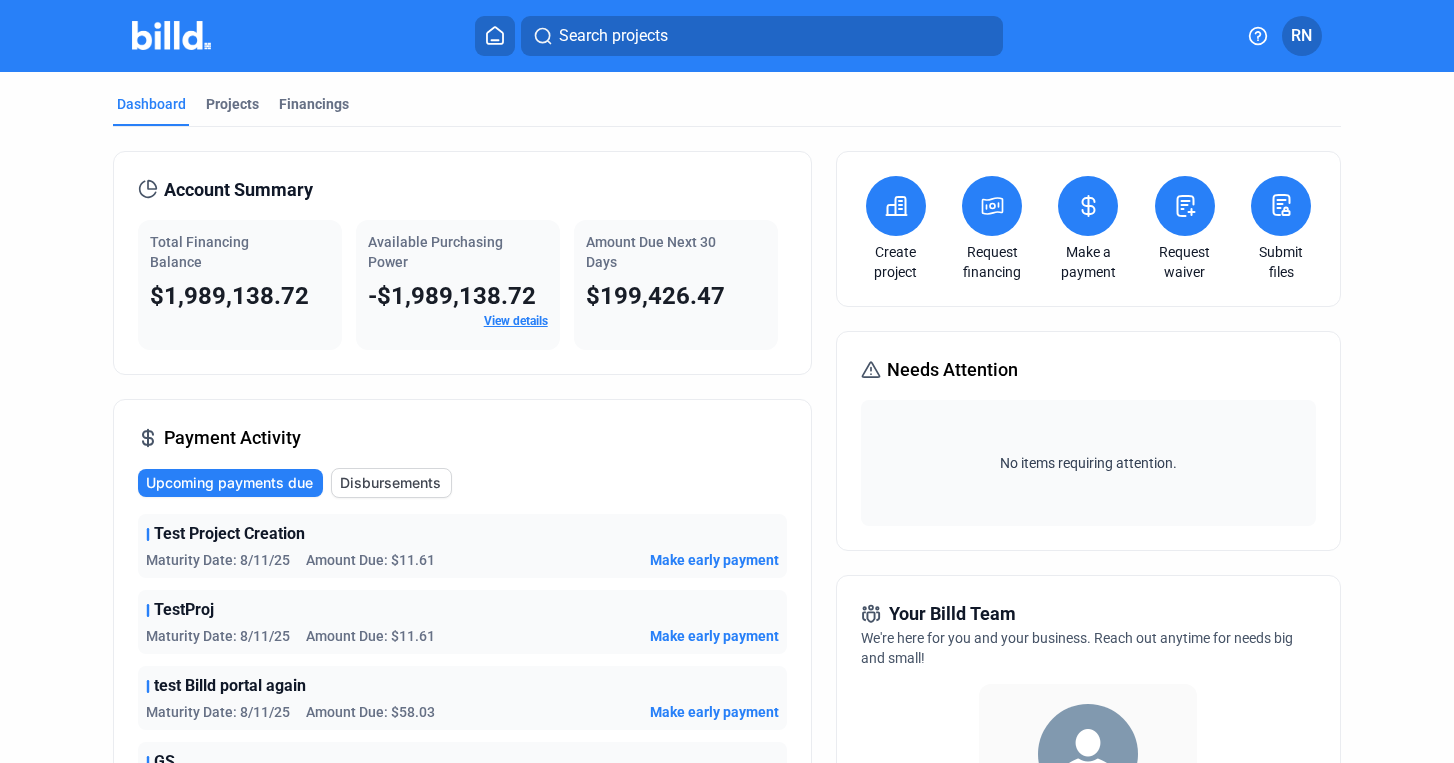 click on "RN" 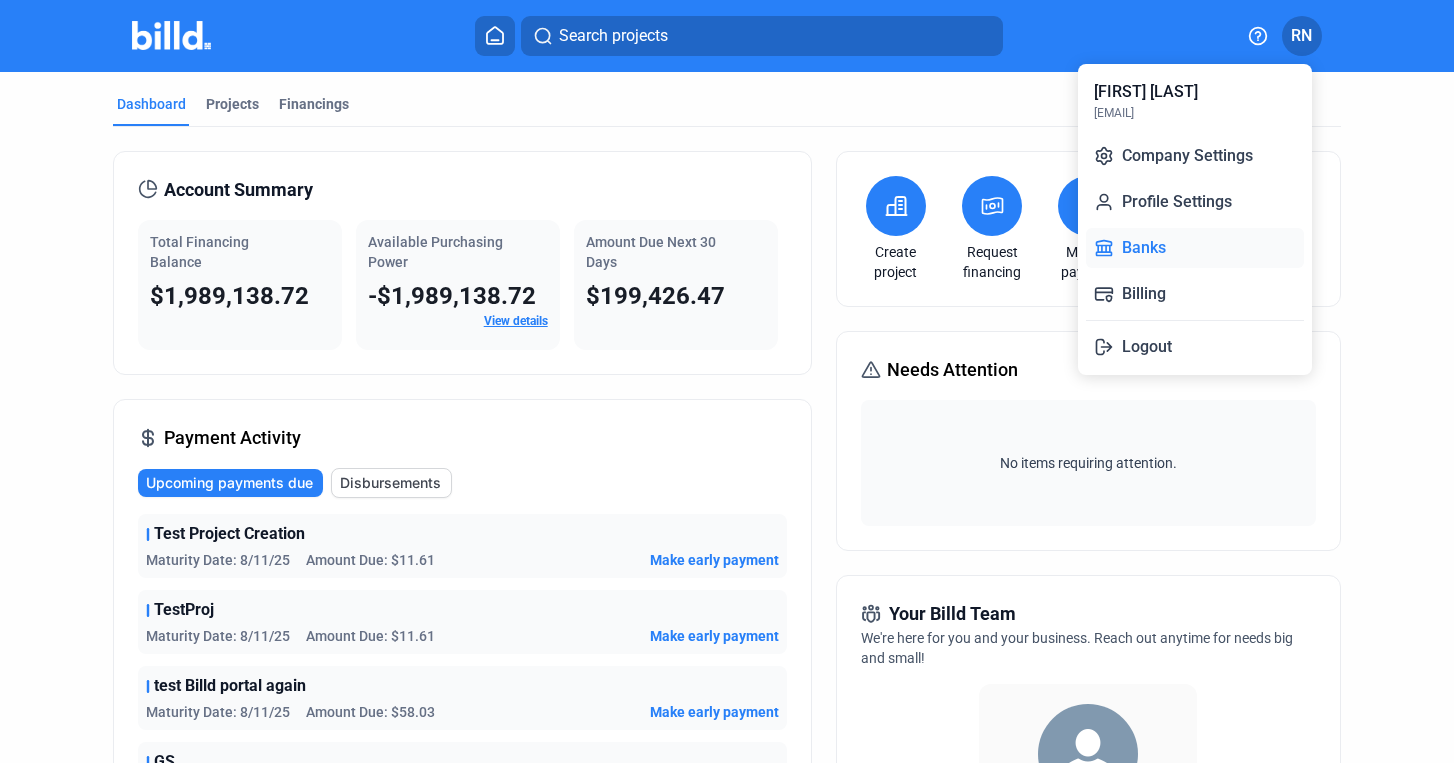 click on "Banks" at bounding box center [1195, 248] 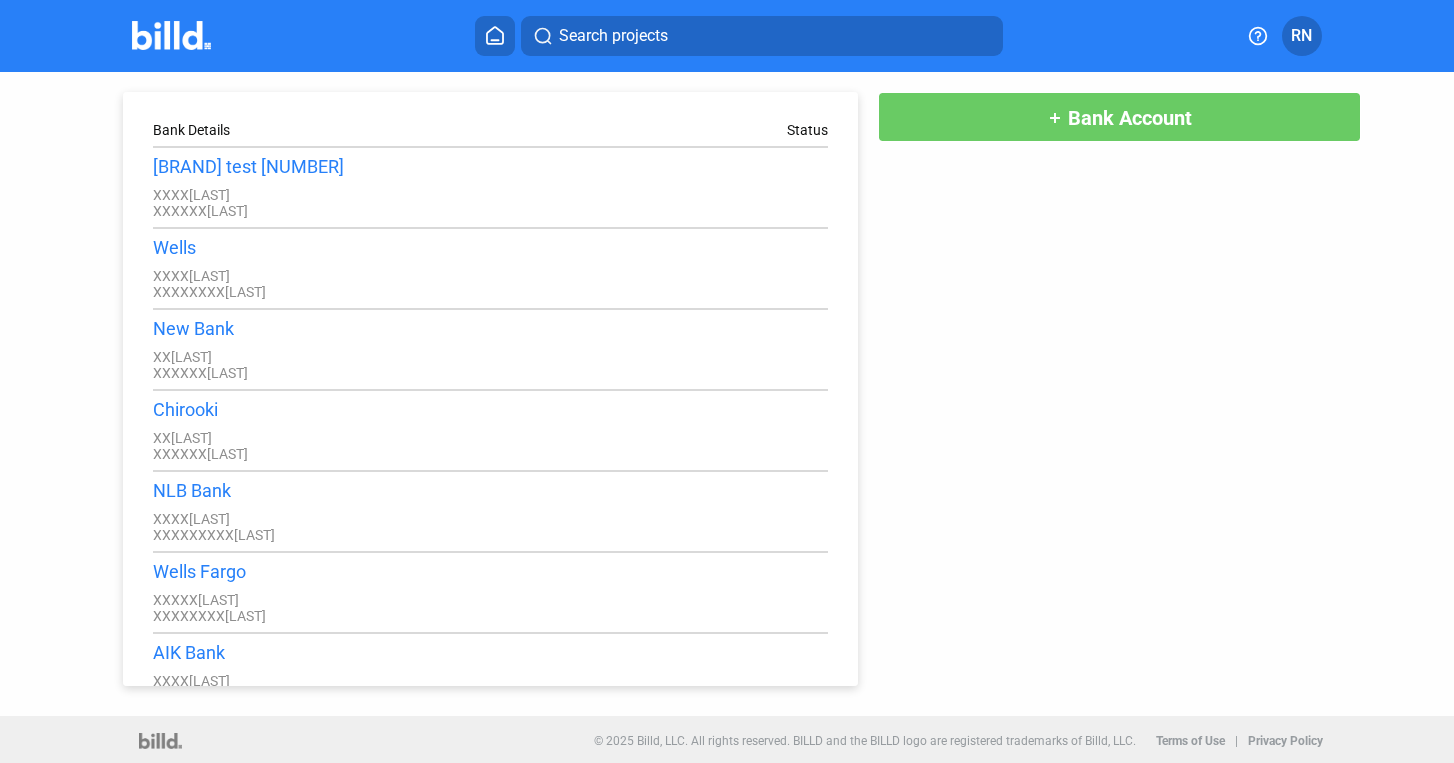 click on "add Bank Account" 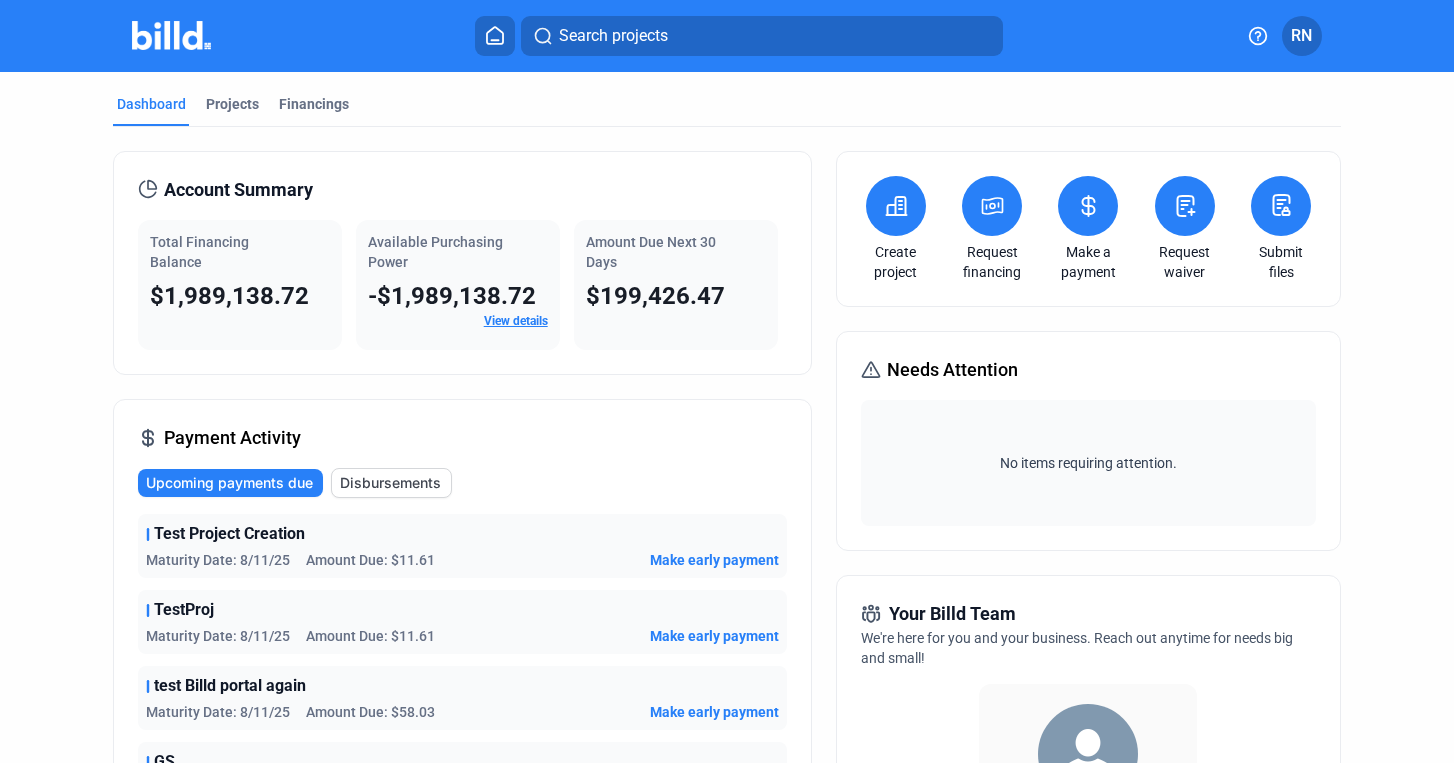 scroll, scrollTop: 0, scrollLeft: 0, axis: both 